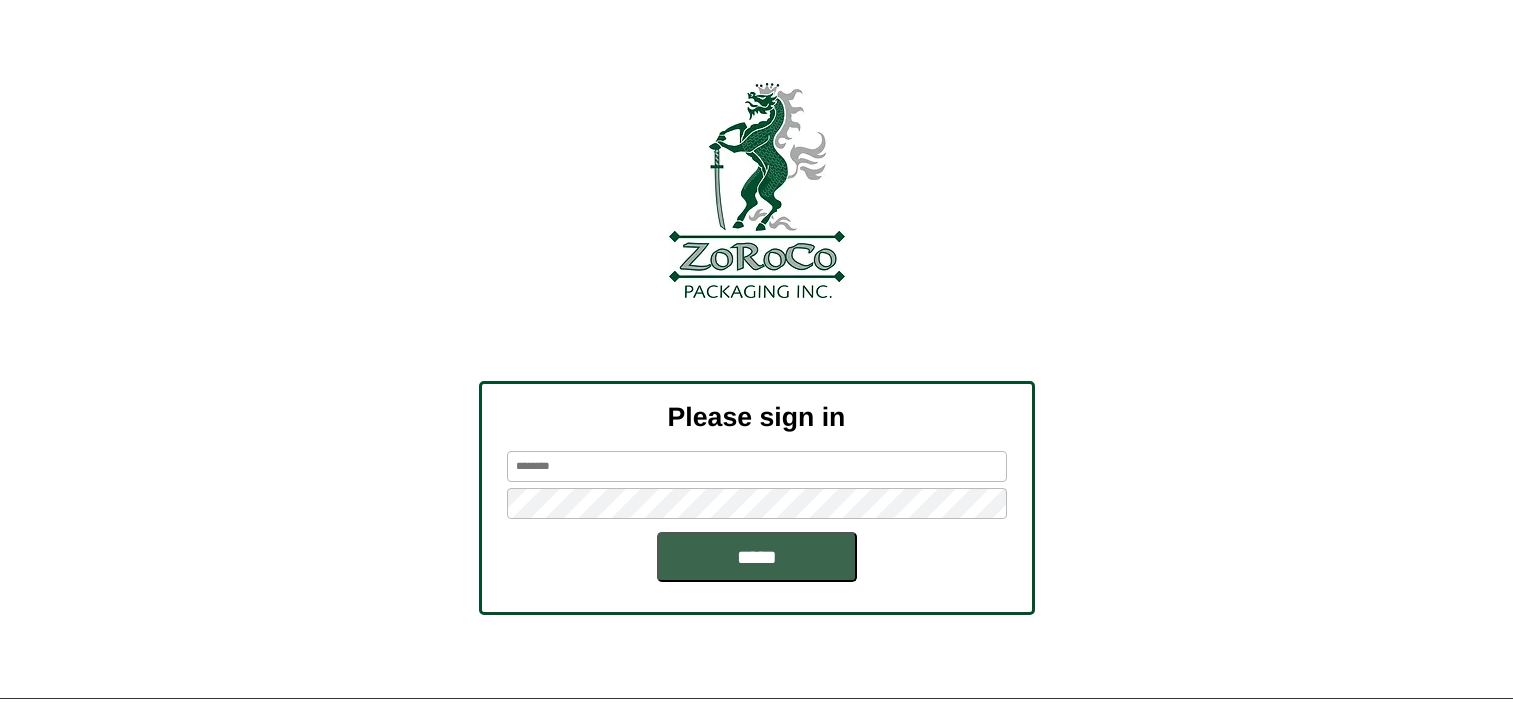 scroll, scrollTop: 0, scrollLeft: 0, axis: both 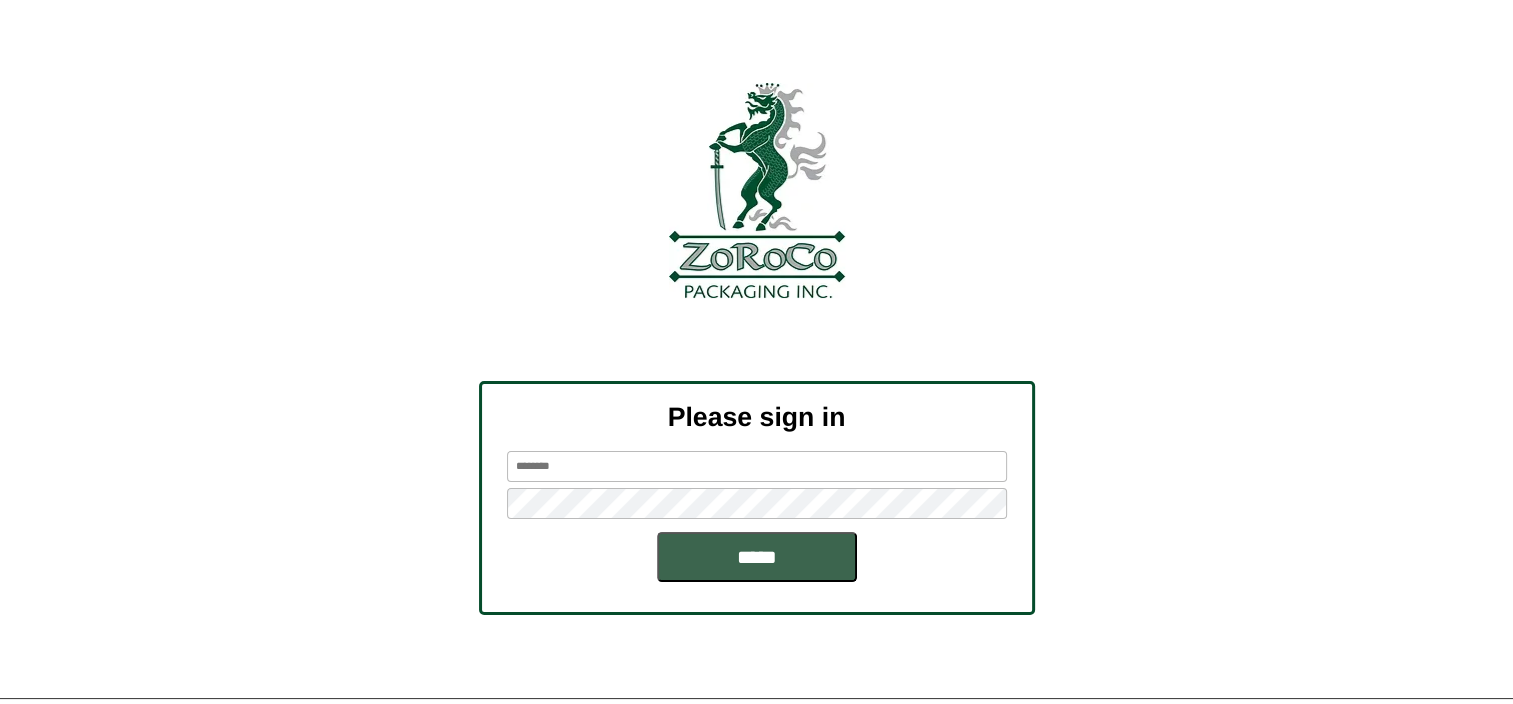 click at bounding box center (757, 466) 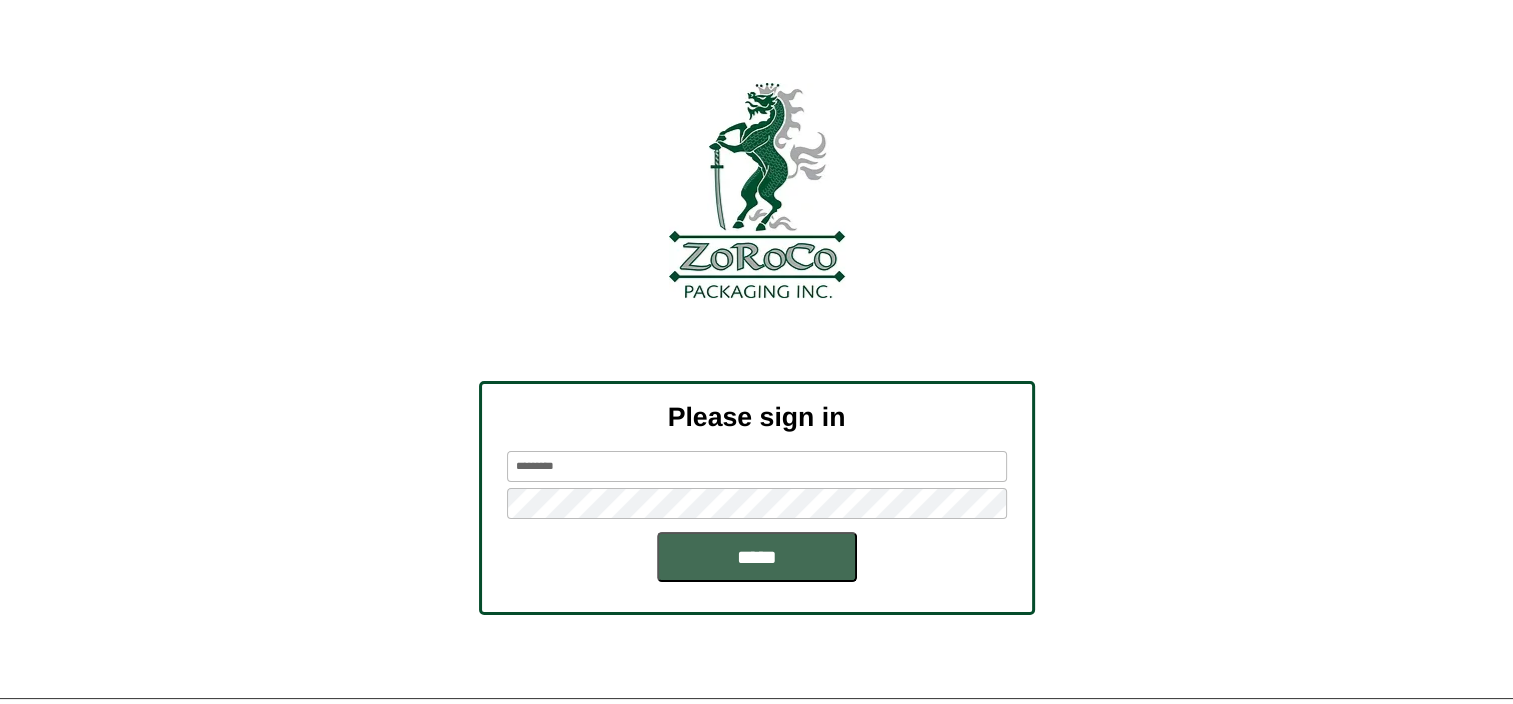 click on "*****" at bounding box center (757, 557) 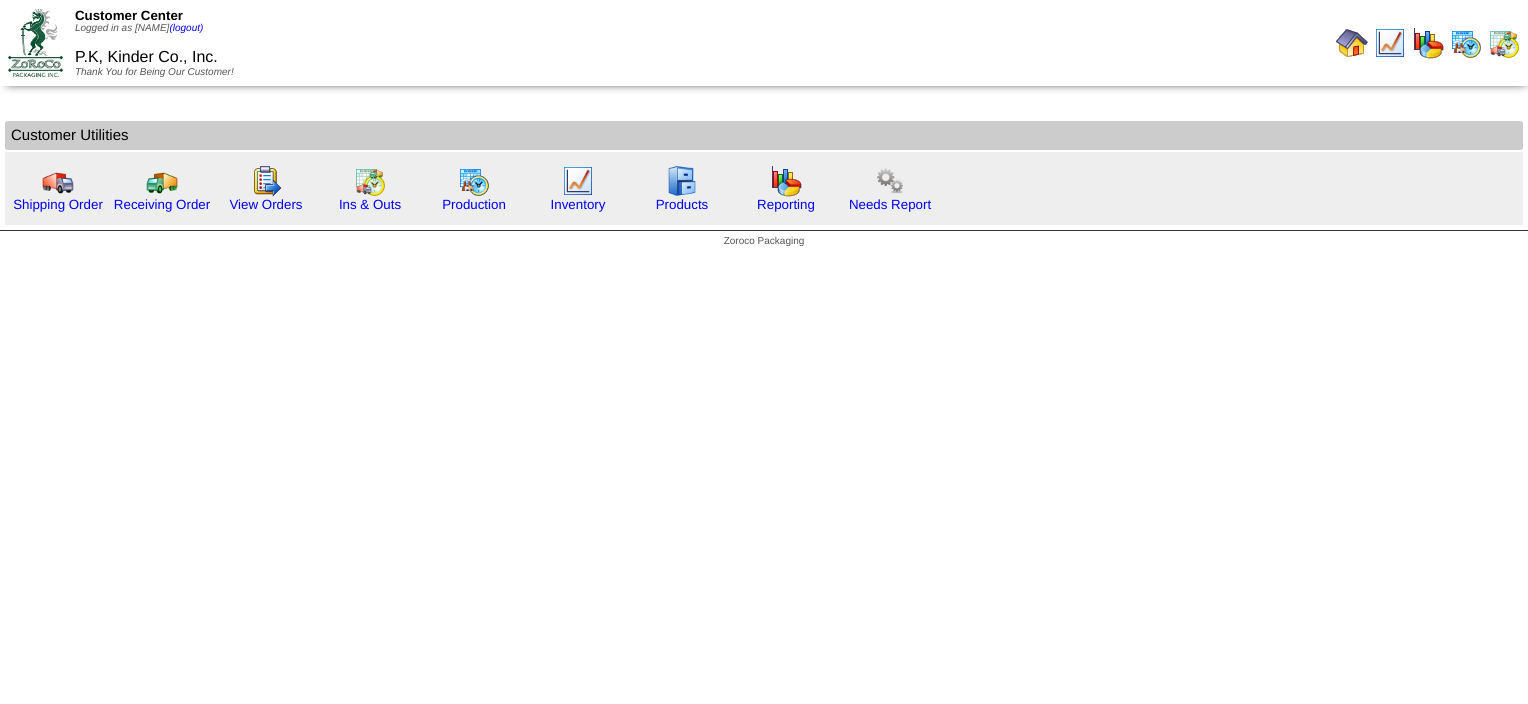 scroll, scrollTop: 0, scrollLeft: 0, axis: both 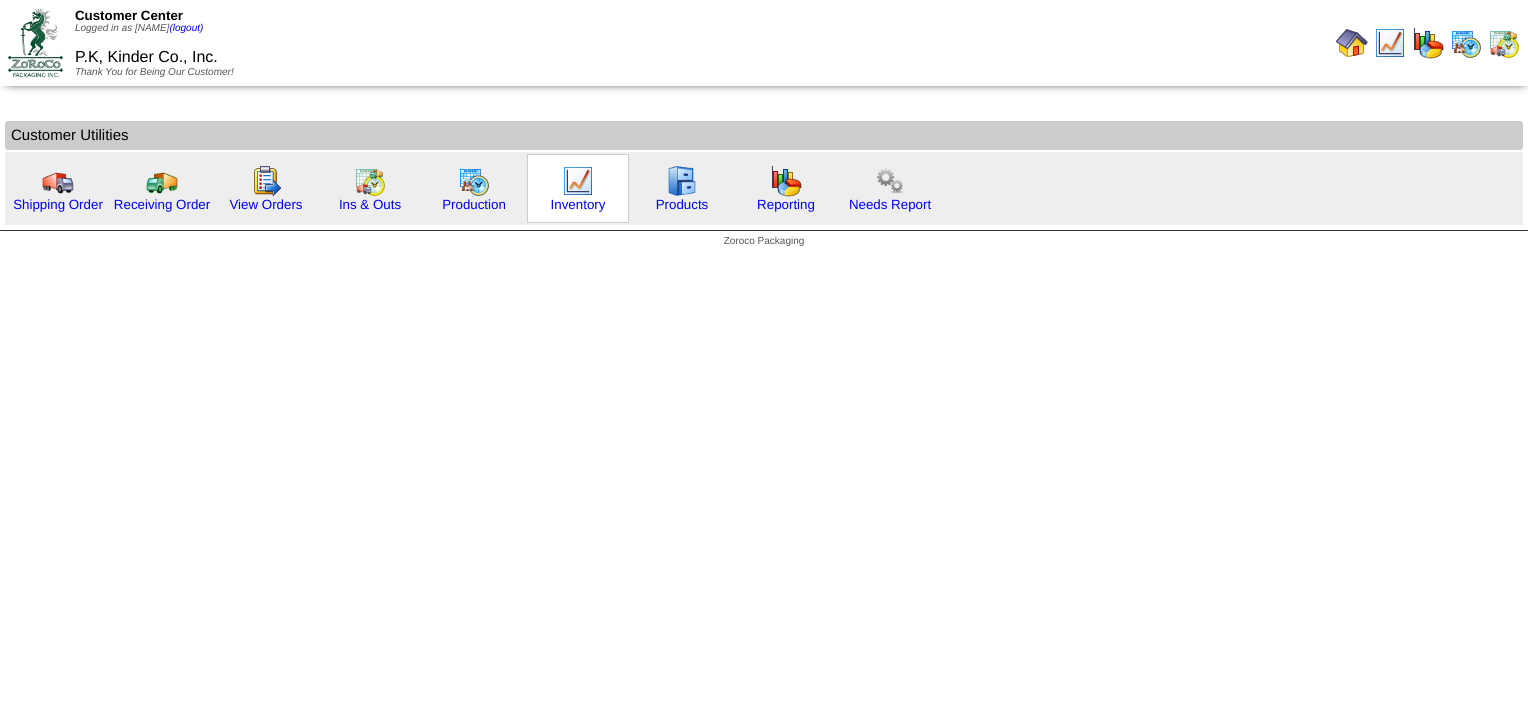 click at bounding box center (578, 181) 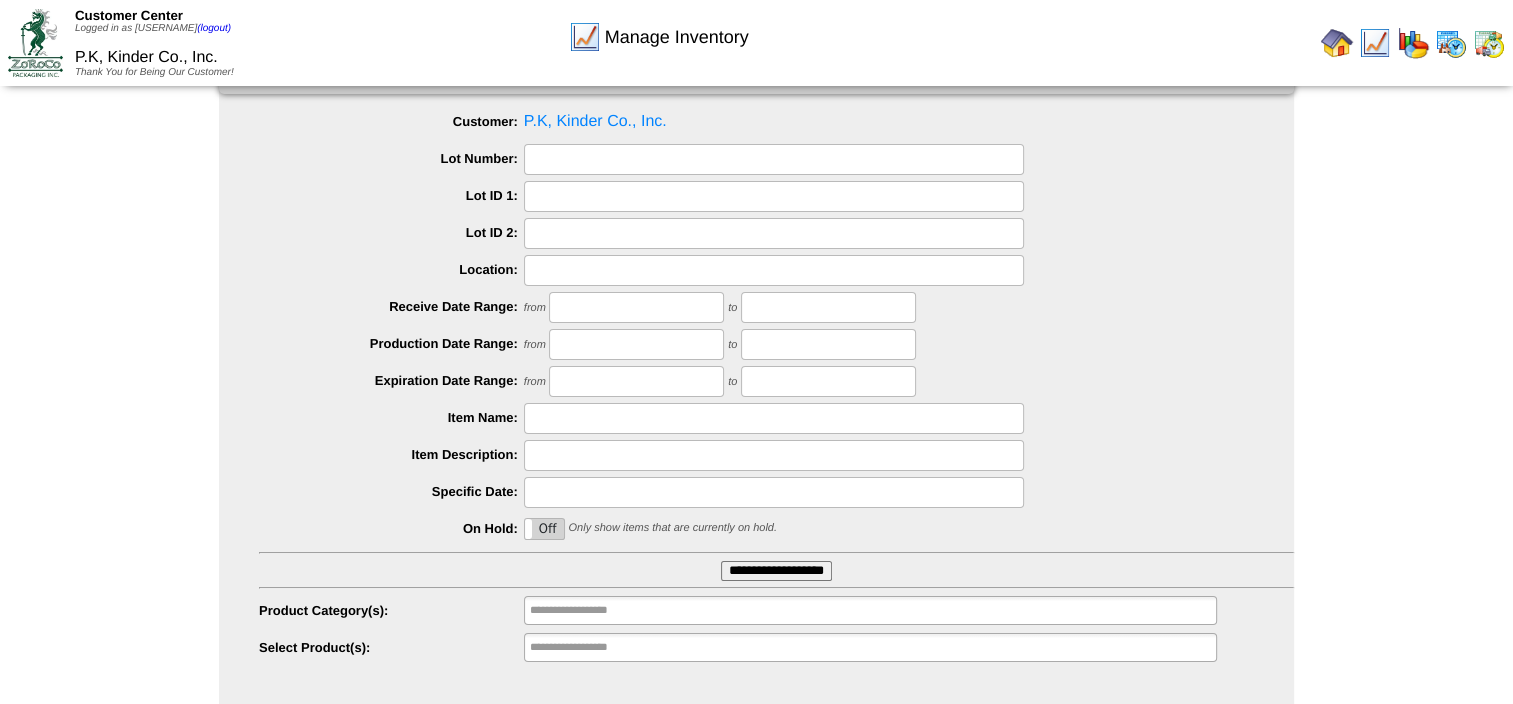 scroll, scrollTop: 88, scrollLeft: 0, axis: vertical 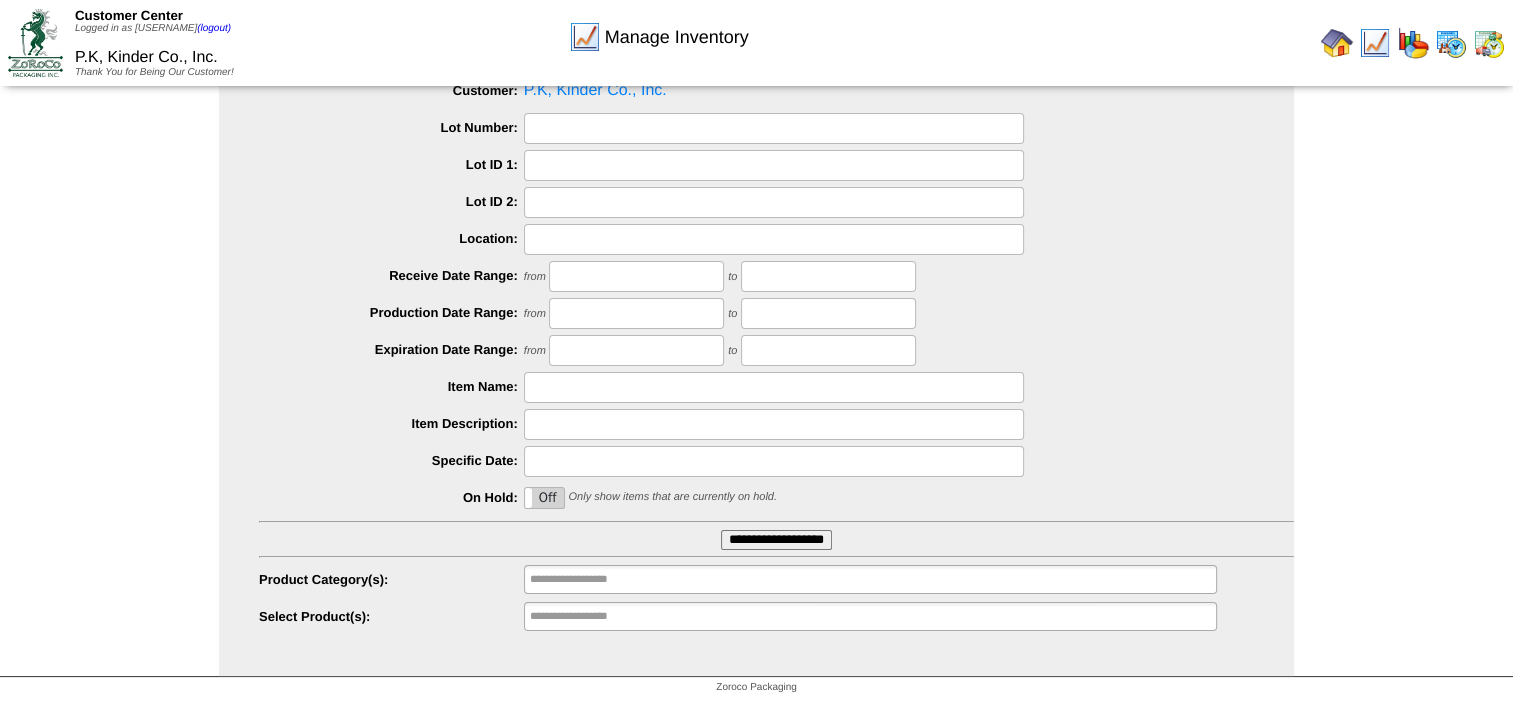 type 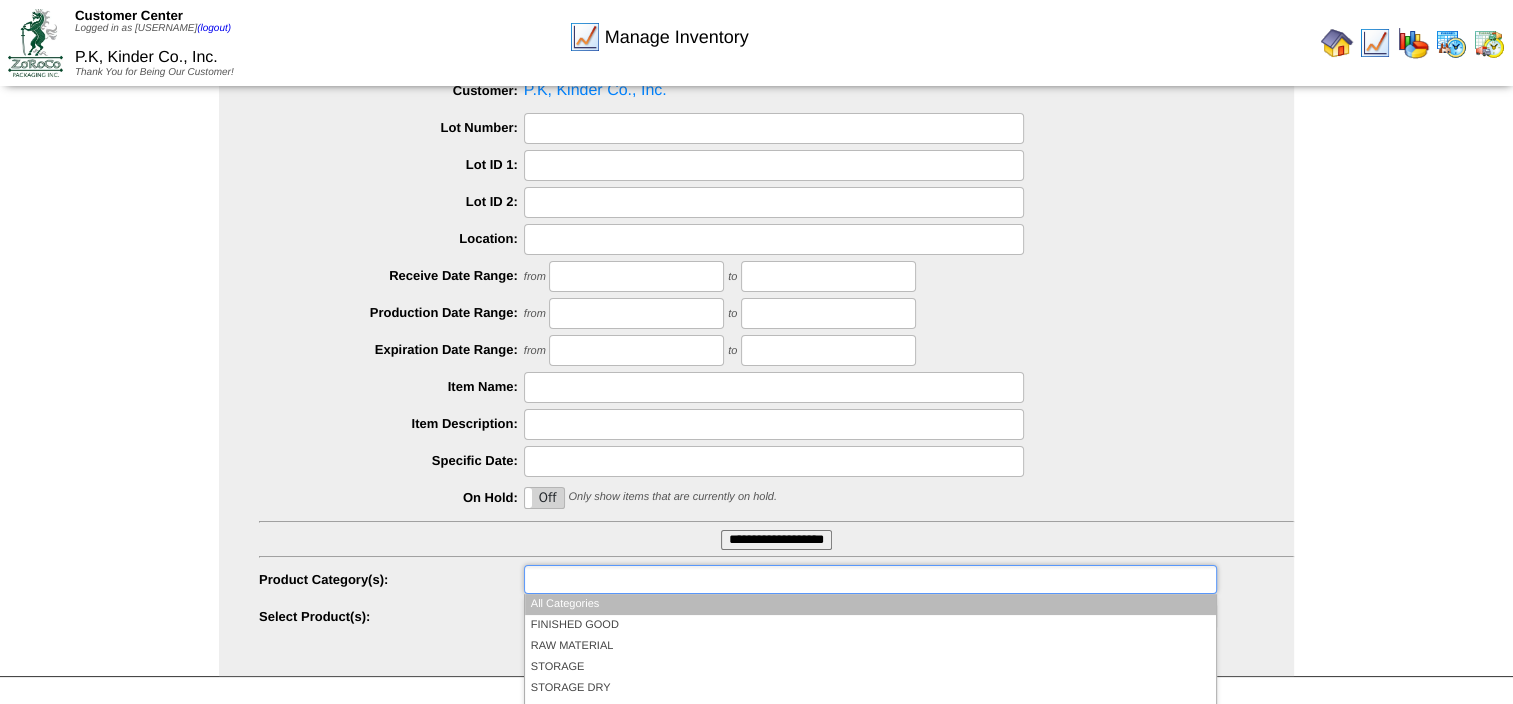 click at bounding box center [594, 579] 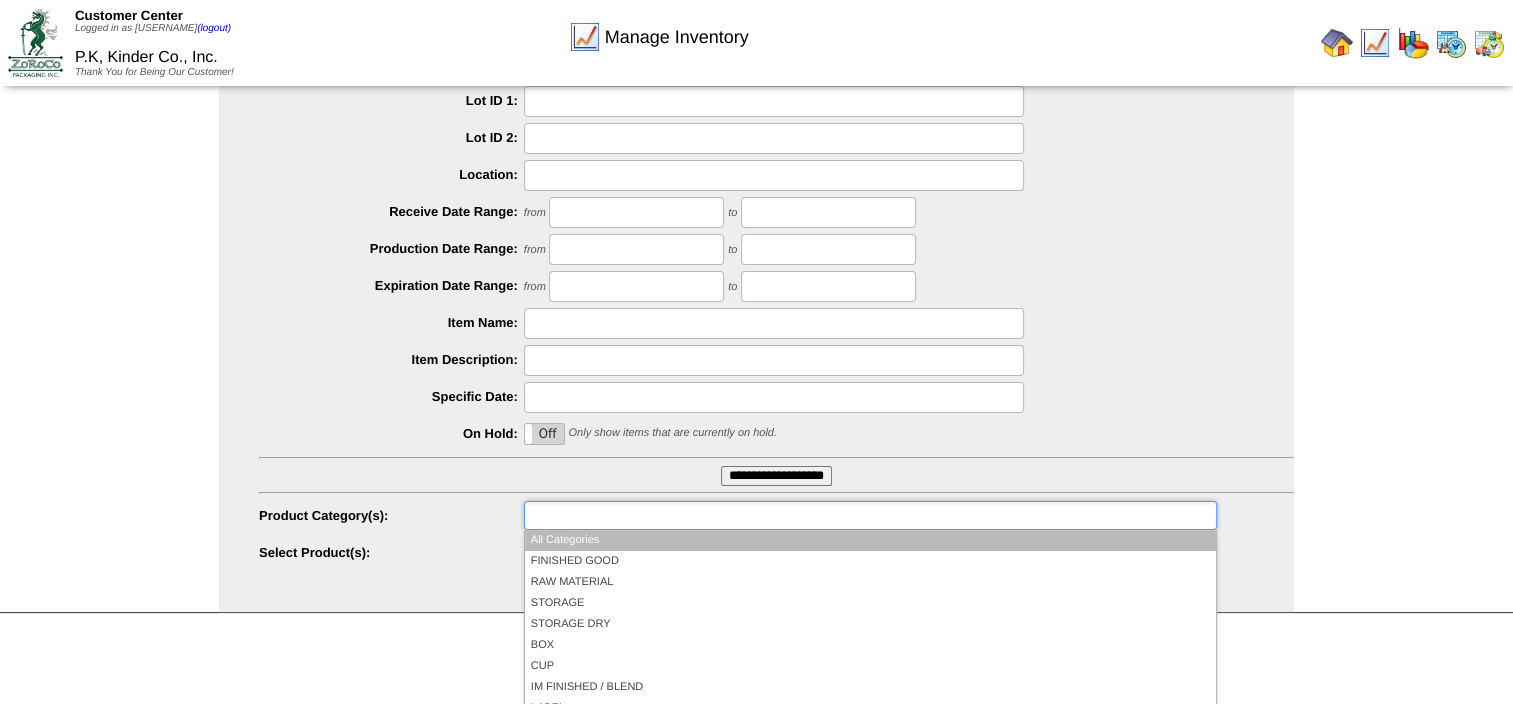 scroll, scrollTop: 218, scrollLeft: 0, axis: vertical 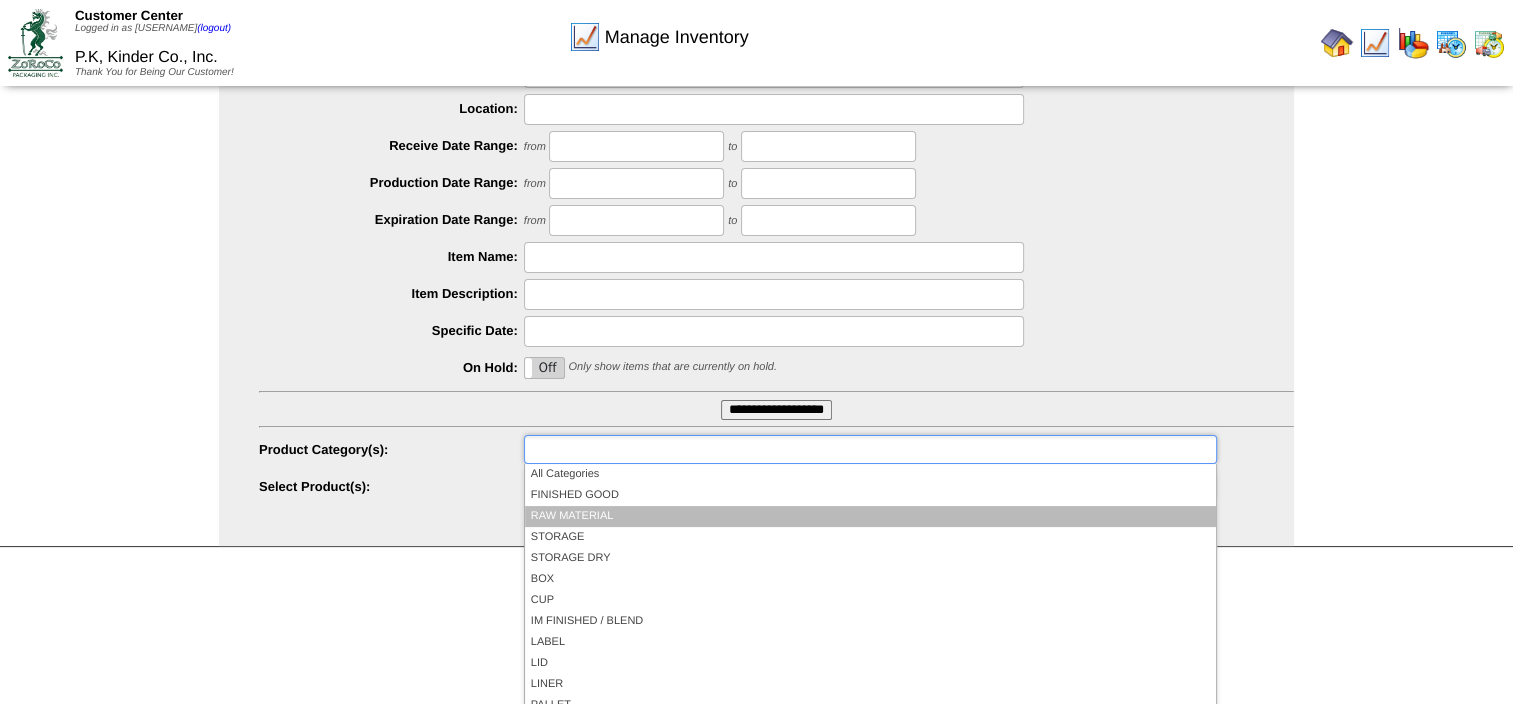 click on "RAW MATERIAL" at bounding box center (870, 516) 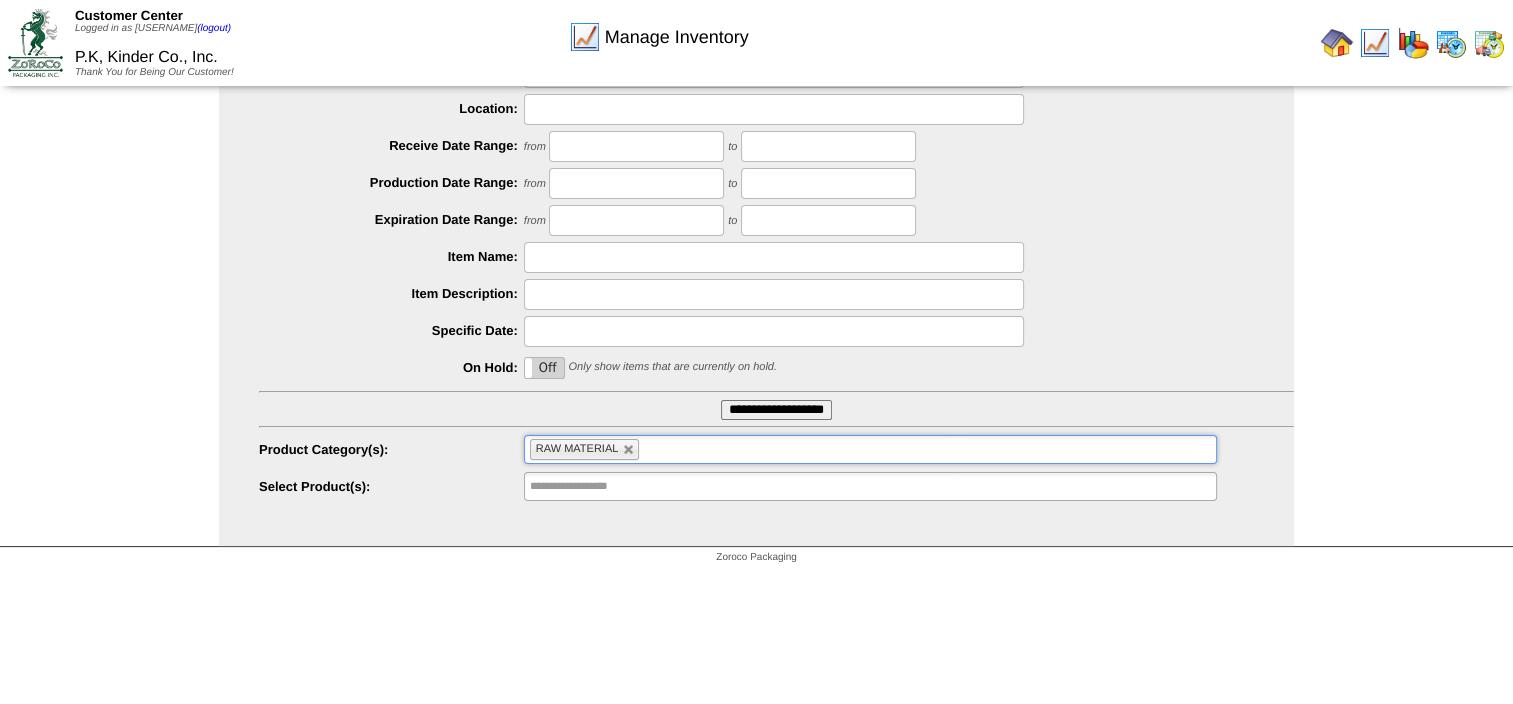 click on "Select Inventory Parameters
Customer:
P.K, Kinder Co., Inc.
Lot Number:
Lot ID 1:
Lot ID 2:
Location:
Receive Date Range:
from
to
Production Date Range:
from   to" at bounding box center (756, 222) 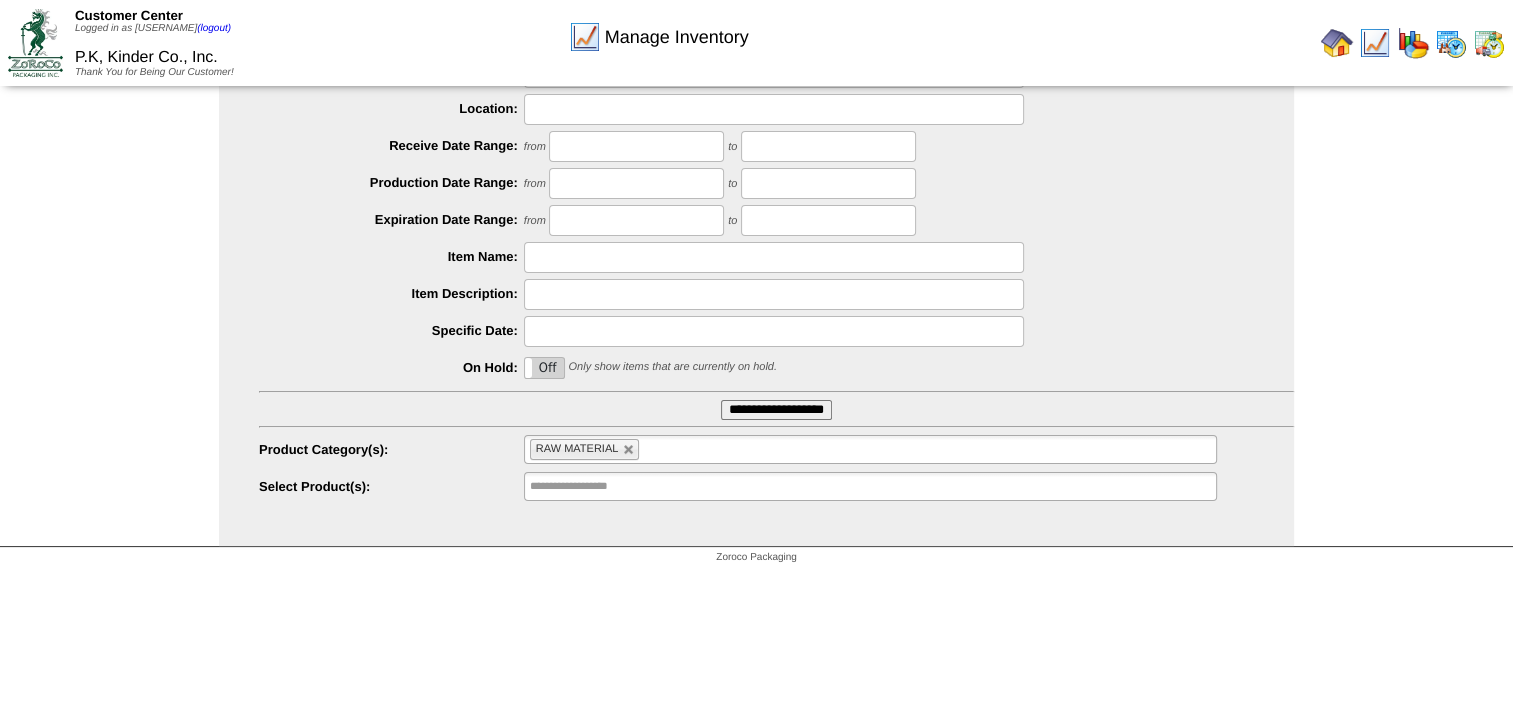 type 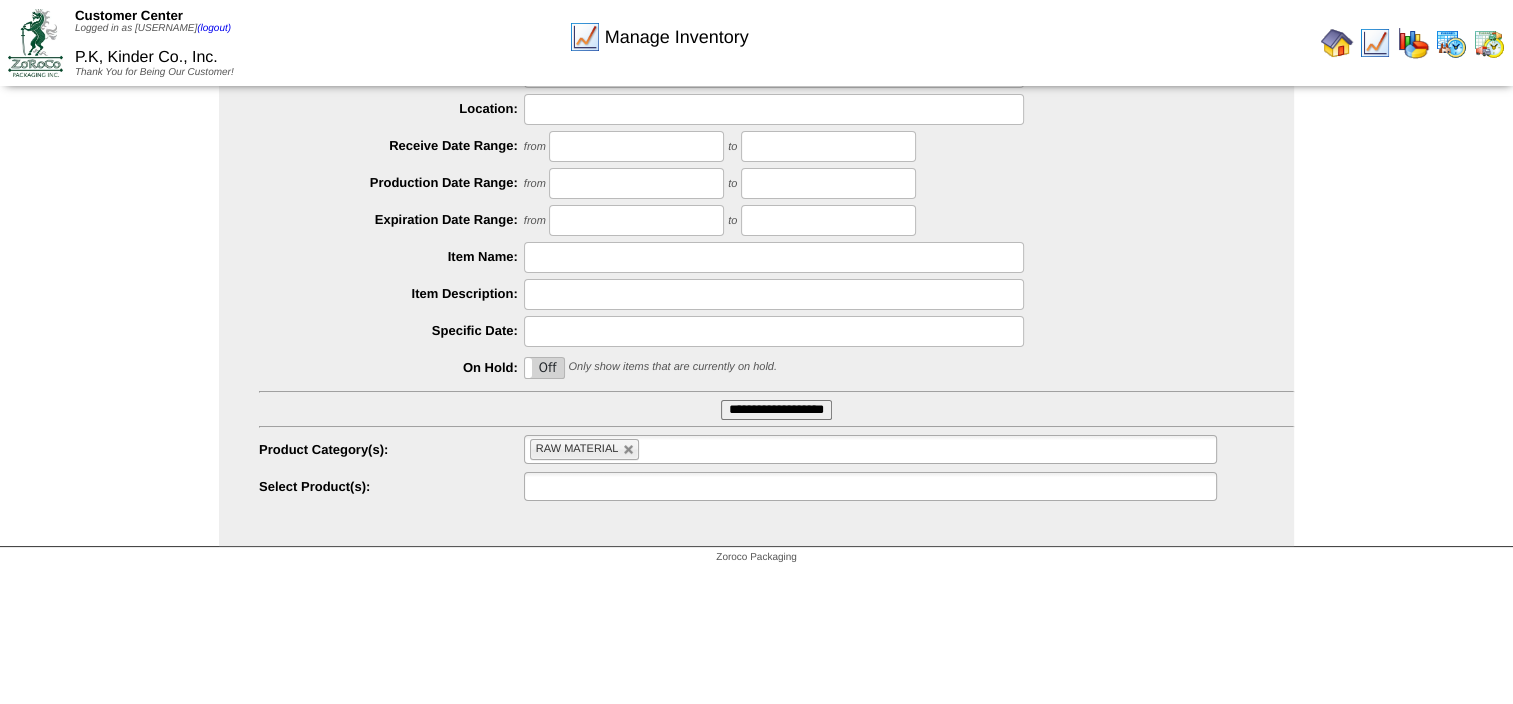 click at bounding box center (870, 486) 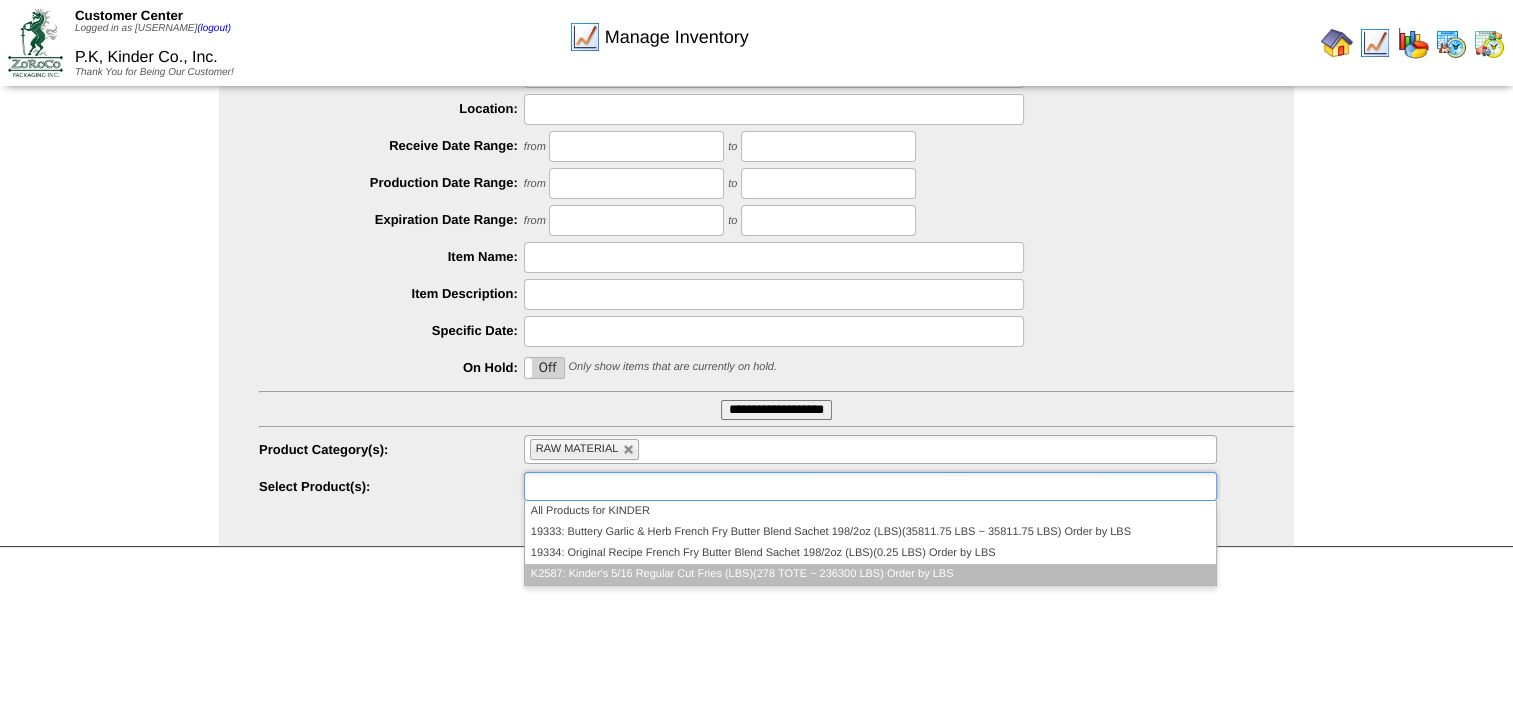 click on "K2587: Kinder's 5/16 Regular Cut Fries (LBS)(278 TOTE ~ 236300 LBS) Order by LBS" at bounding box center [870, 574] 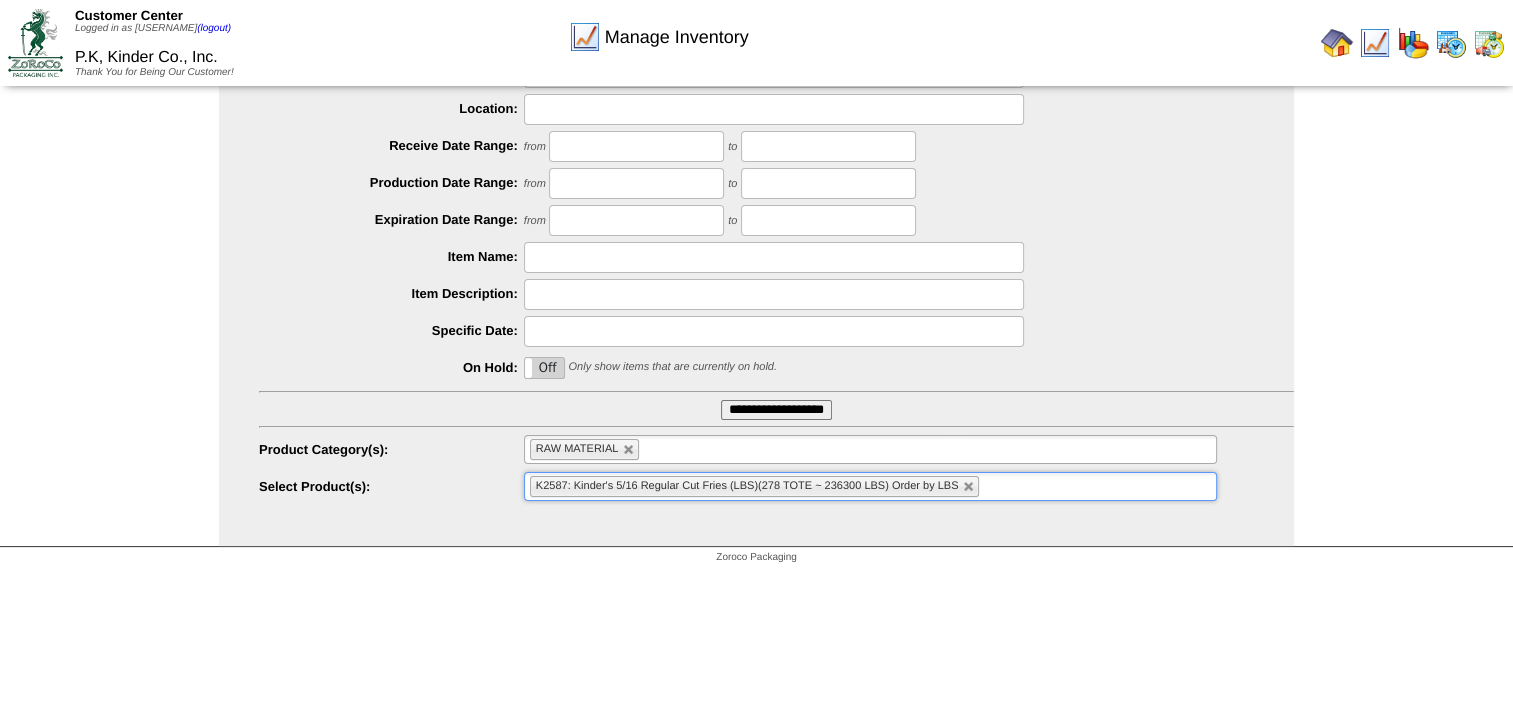 click on "**********" at bounding box center [776, 410] 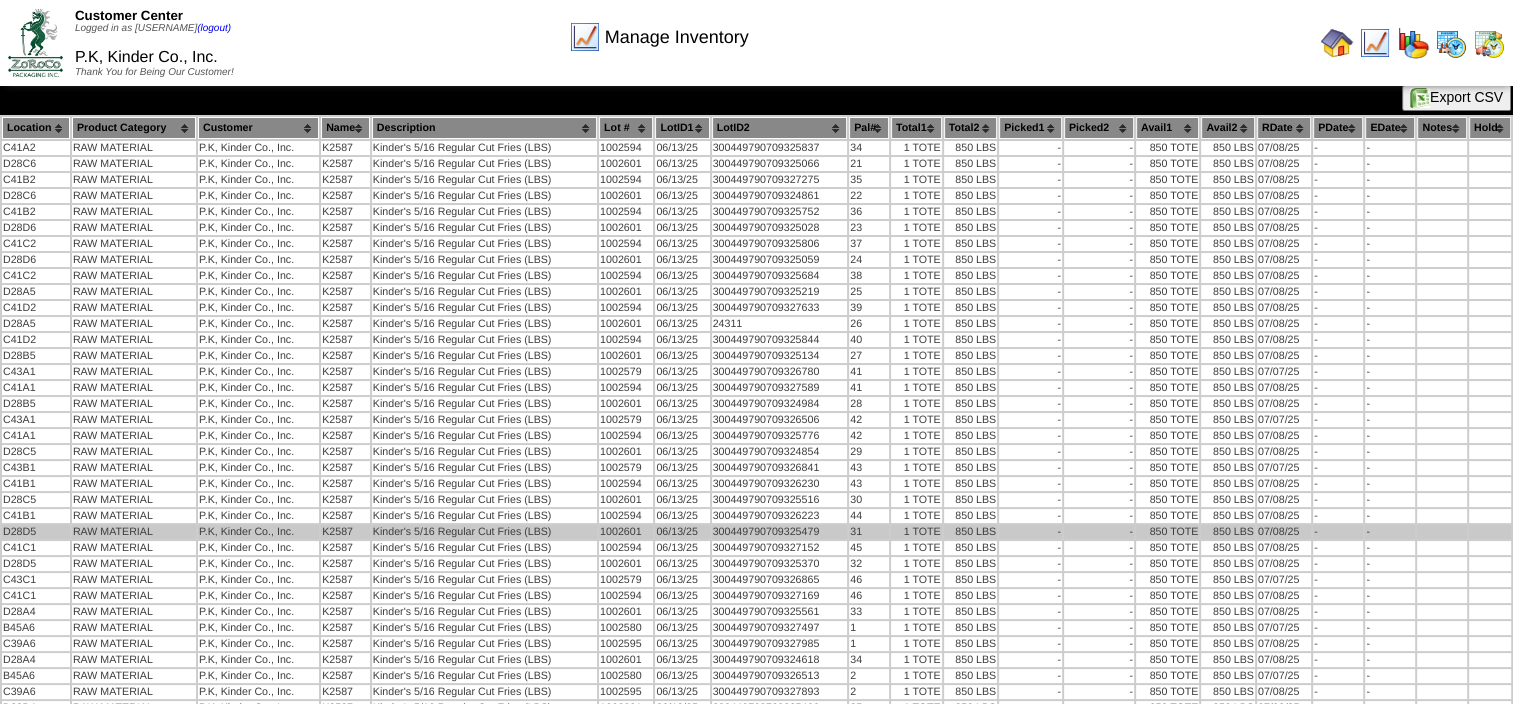 scroll, scrollTop: 0, scrollLeft: 0, axis: both 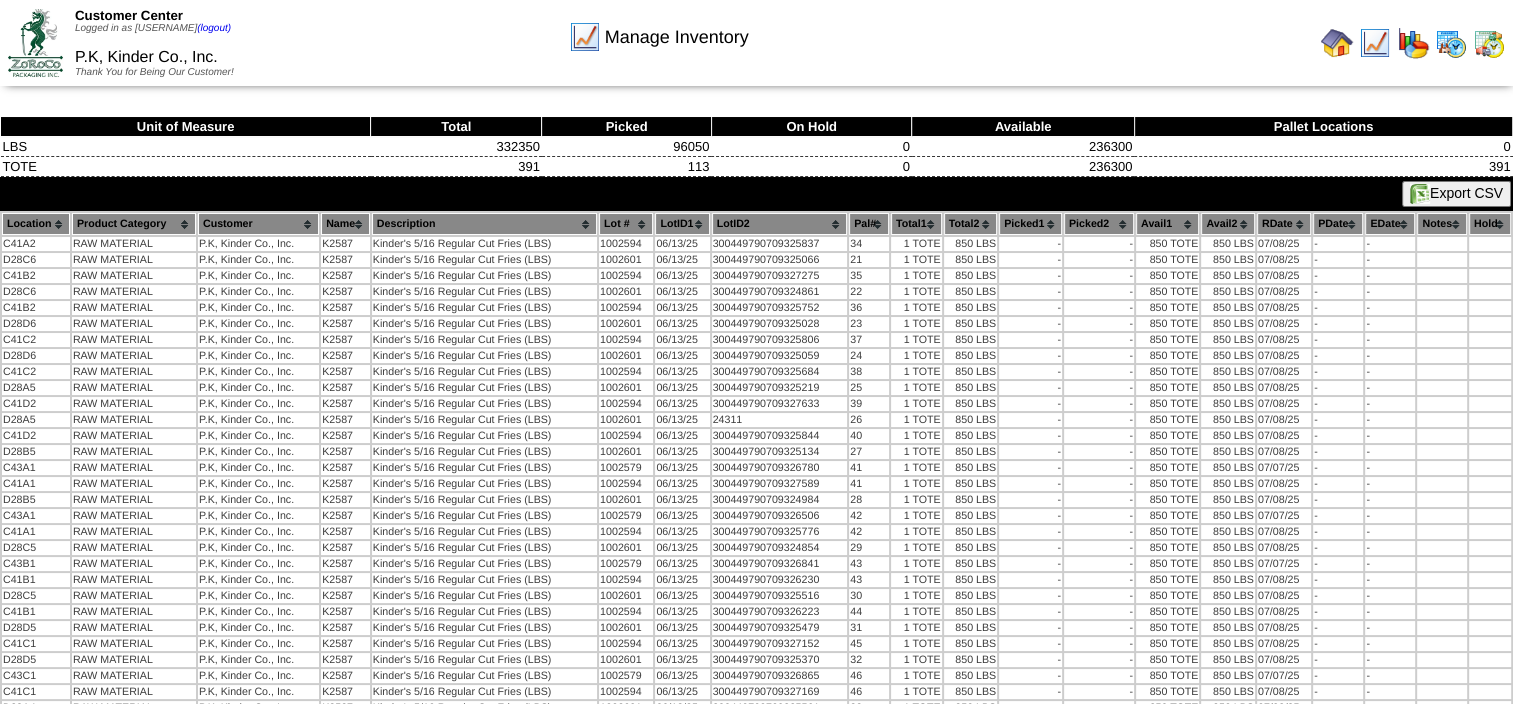 click at bounding box center [1337, 43] 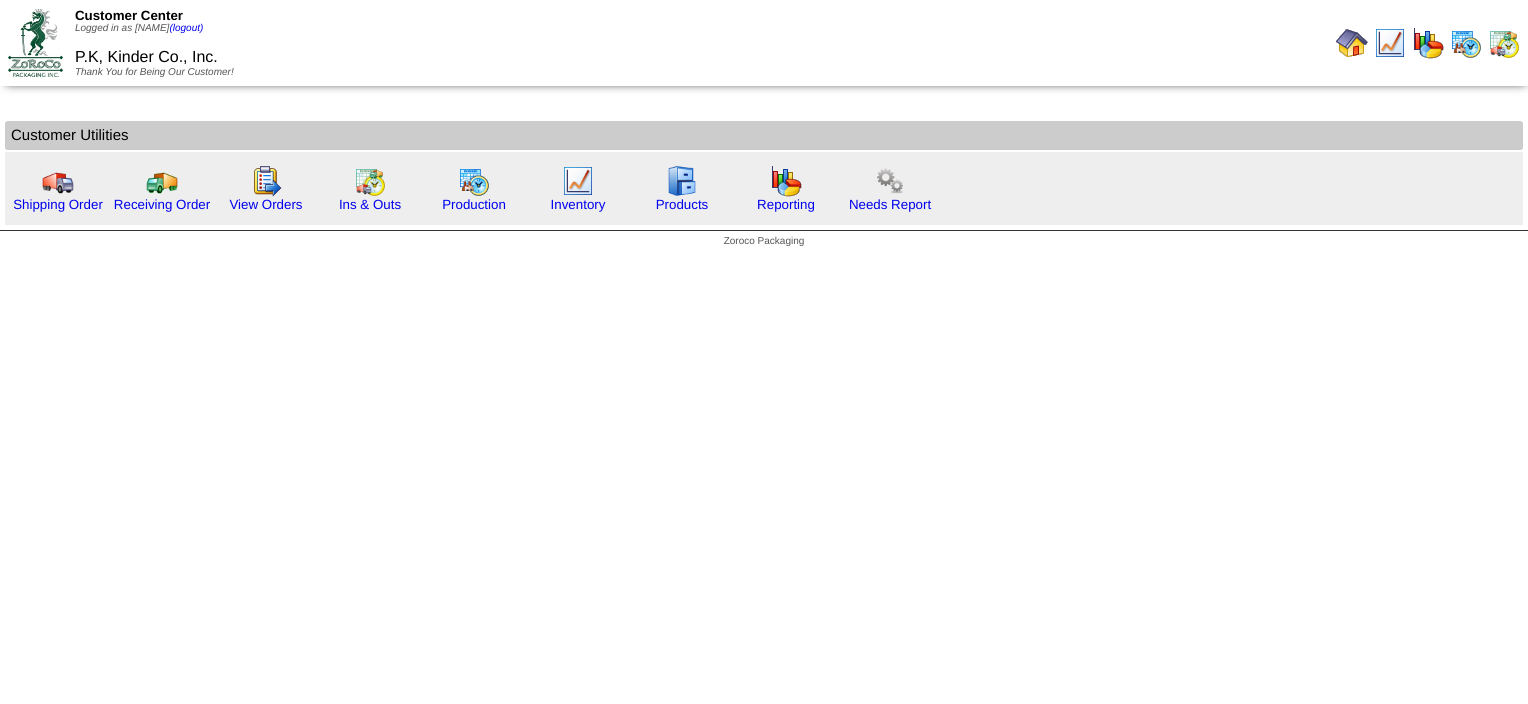 scroll, scrollTop: 0, scrollLeft: 0, axis: both 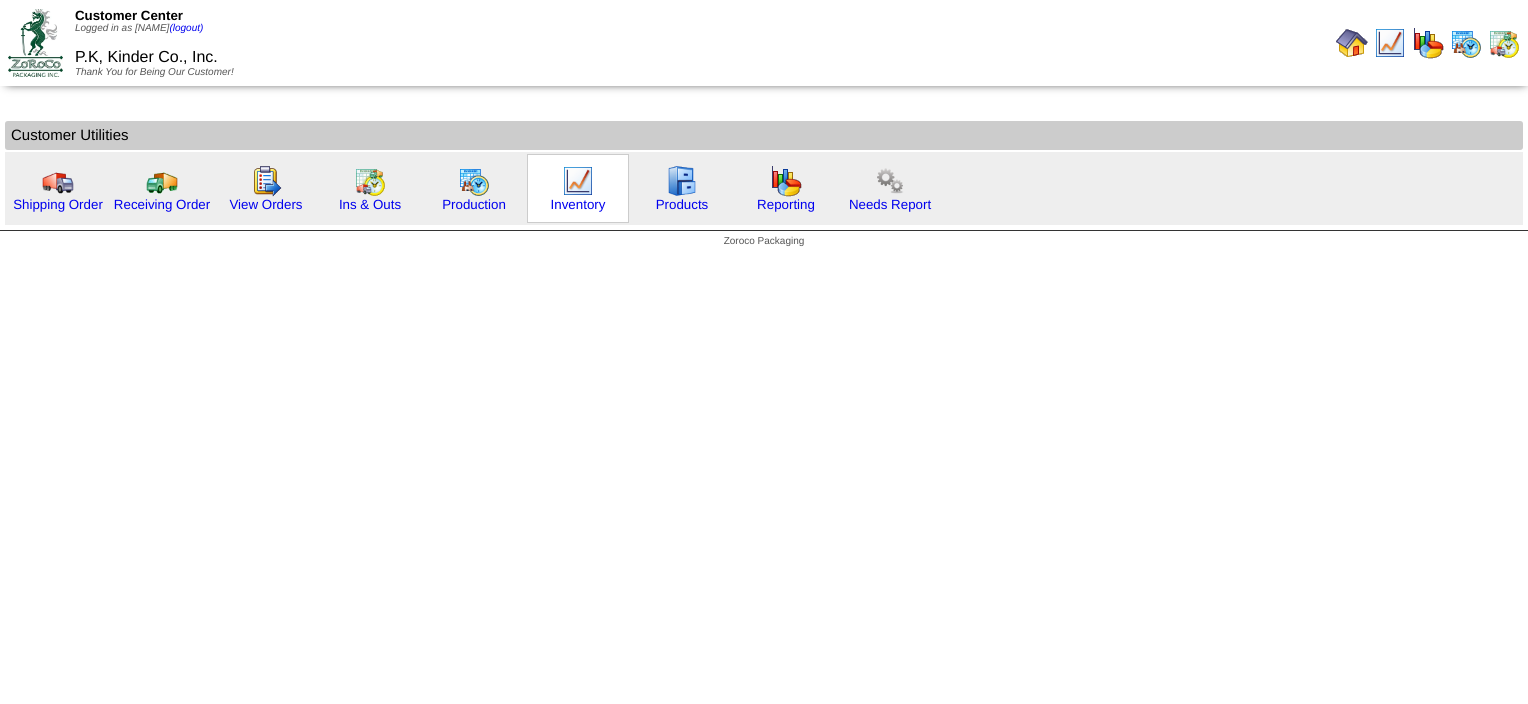 click at bounding box center [578, 181] 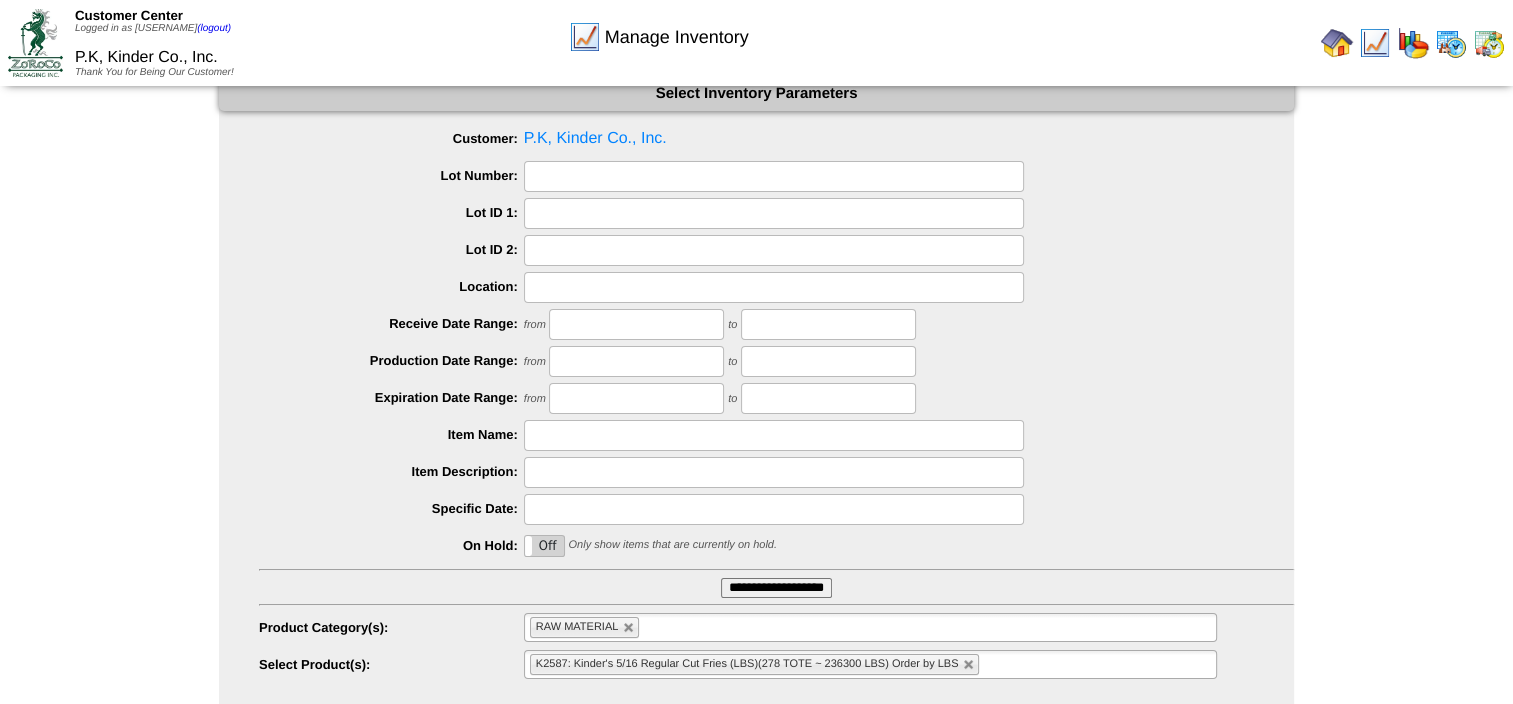 scroll, scrollTop: 0, scrollLeft: 0, axis: both 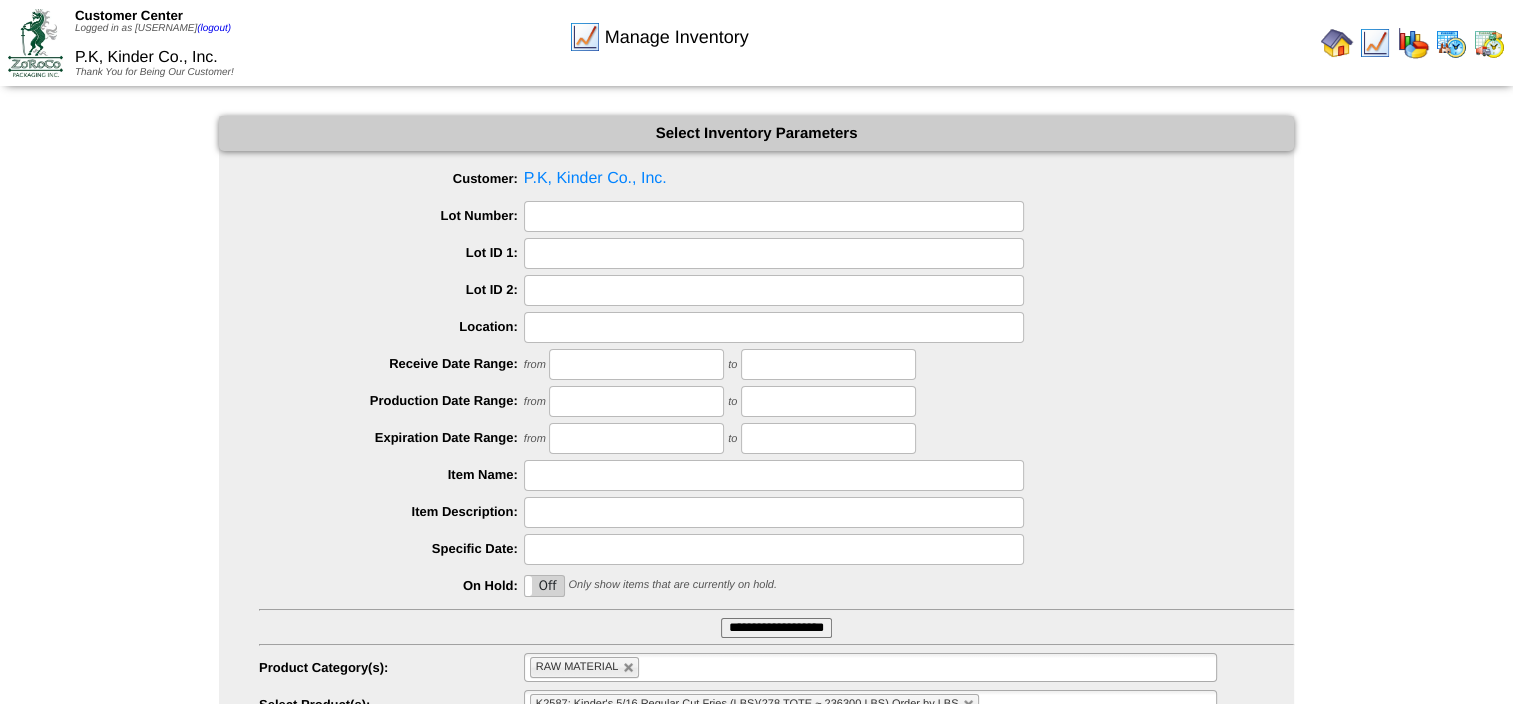 click at bounding box center [1337, 43] 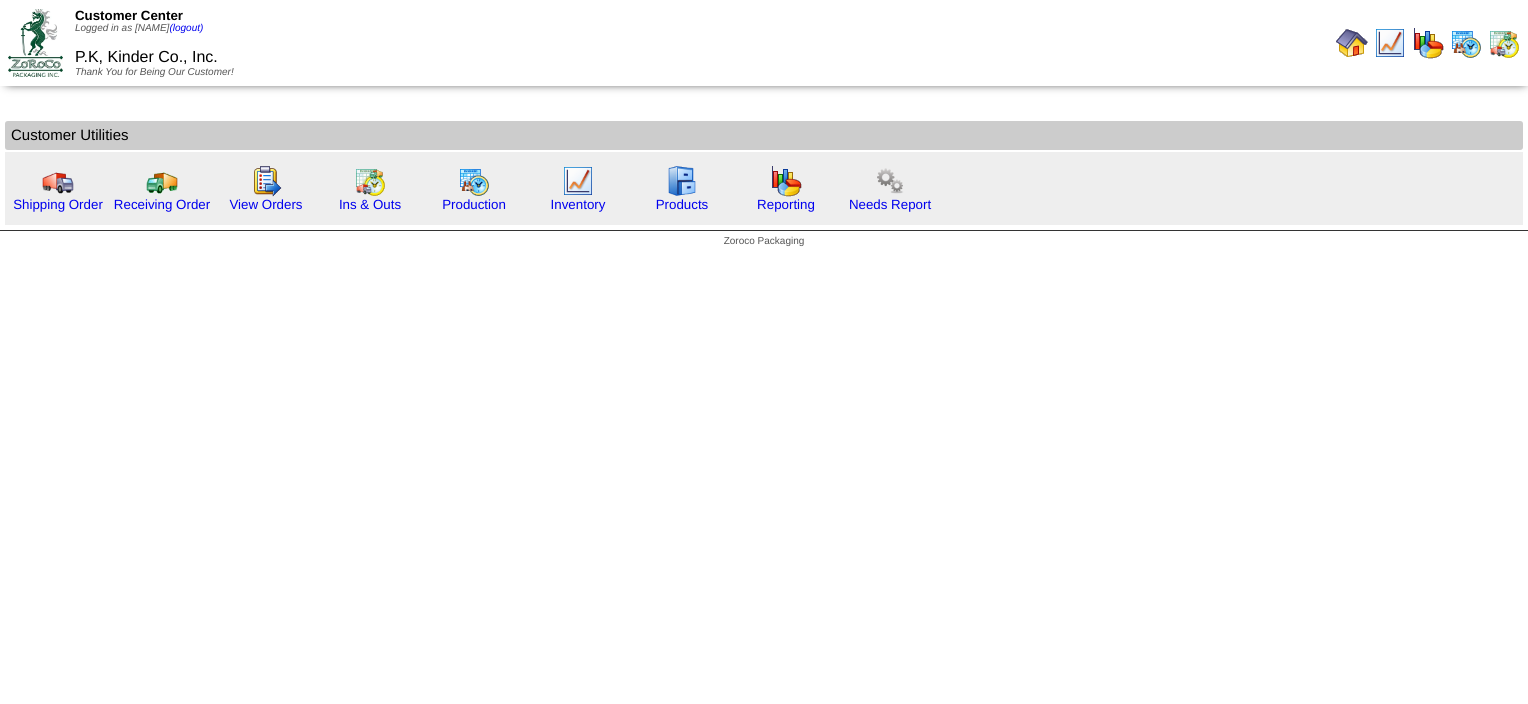 scroll, scrollTop: 0, scrollLeft: 0, axis: both 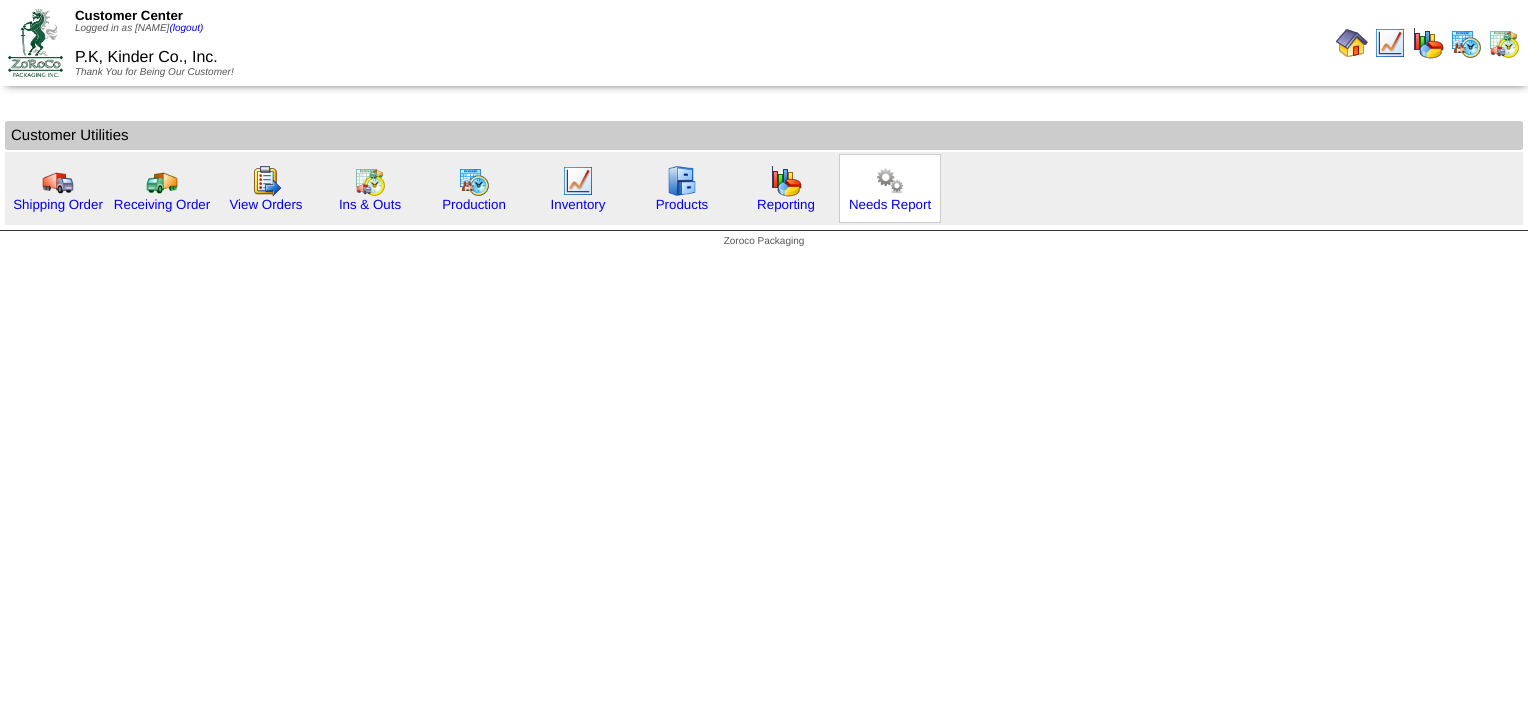 click at bounding box center [890, 181] 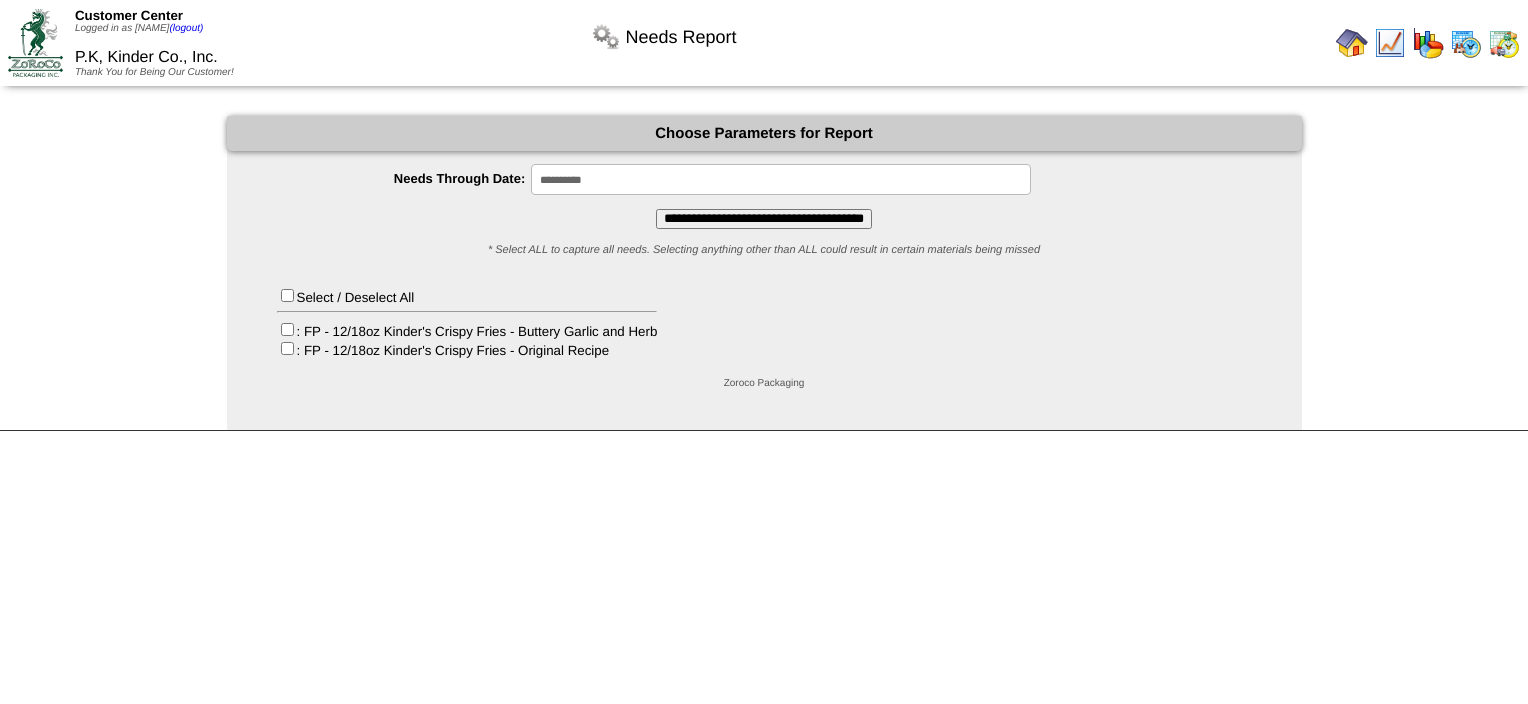 scroll, scrollTop: 0, scrollLeft: 0, axis: both 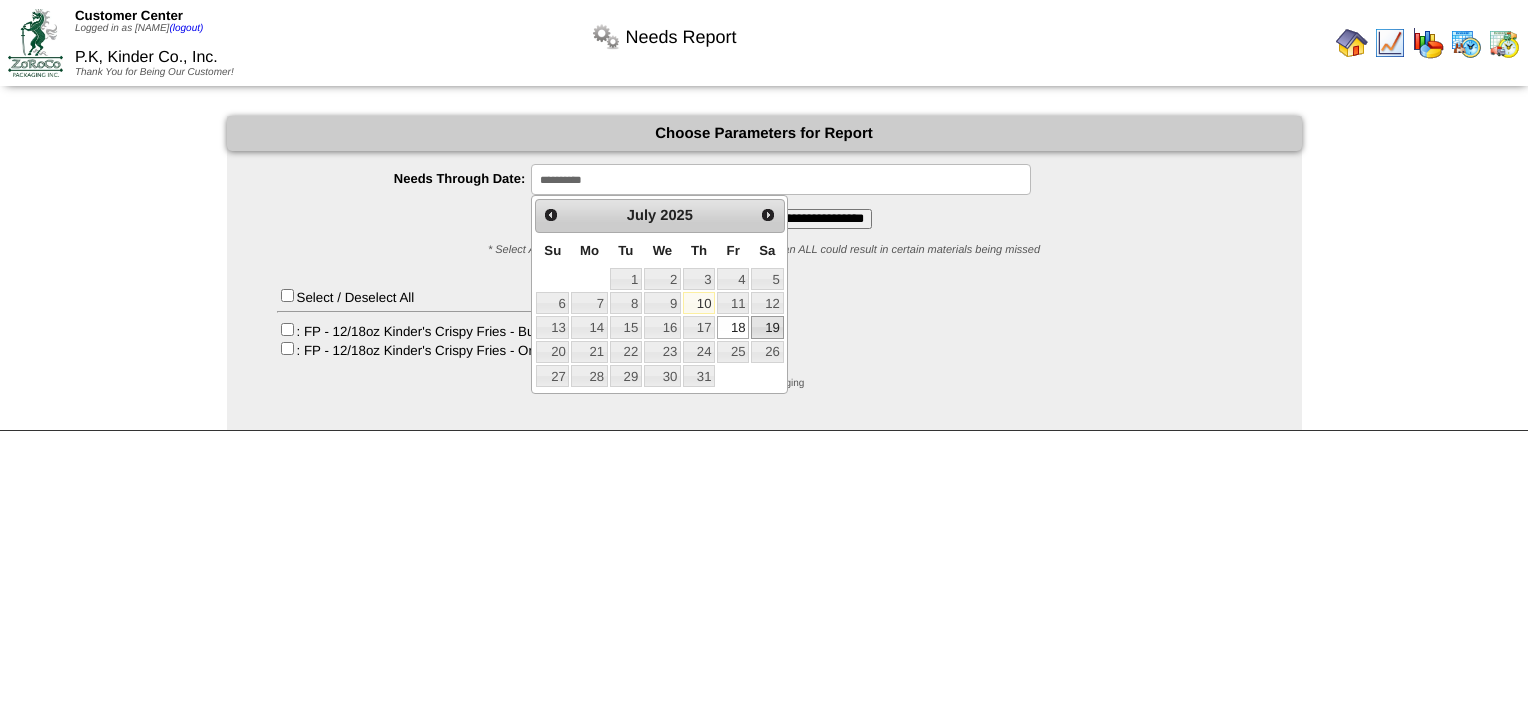 click on "19" at bounding box center [767, 327] 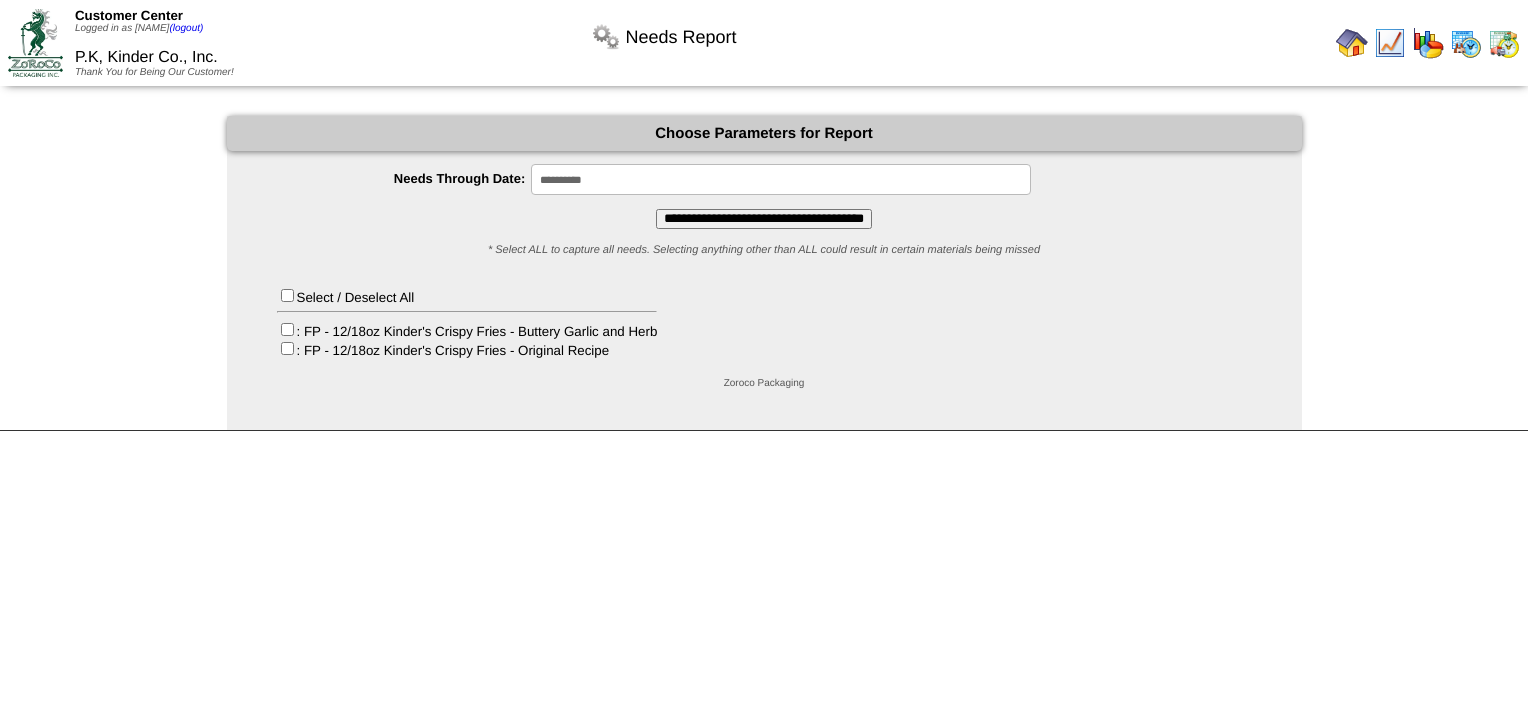 click on "**********" at bounding box center [764, 219] 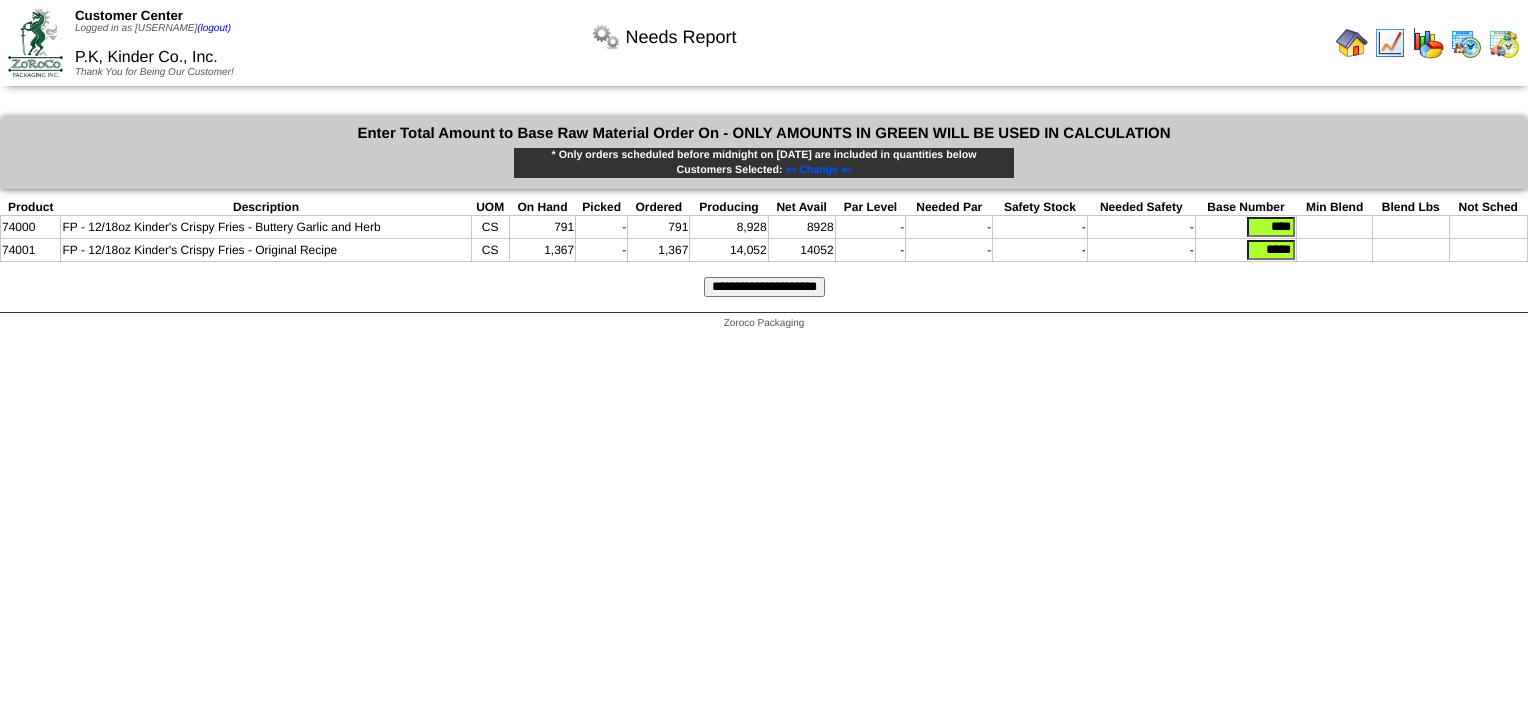 scroll, scrollTop: 0, scrollLeft: 0, axis: both 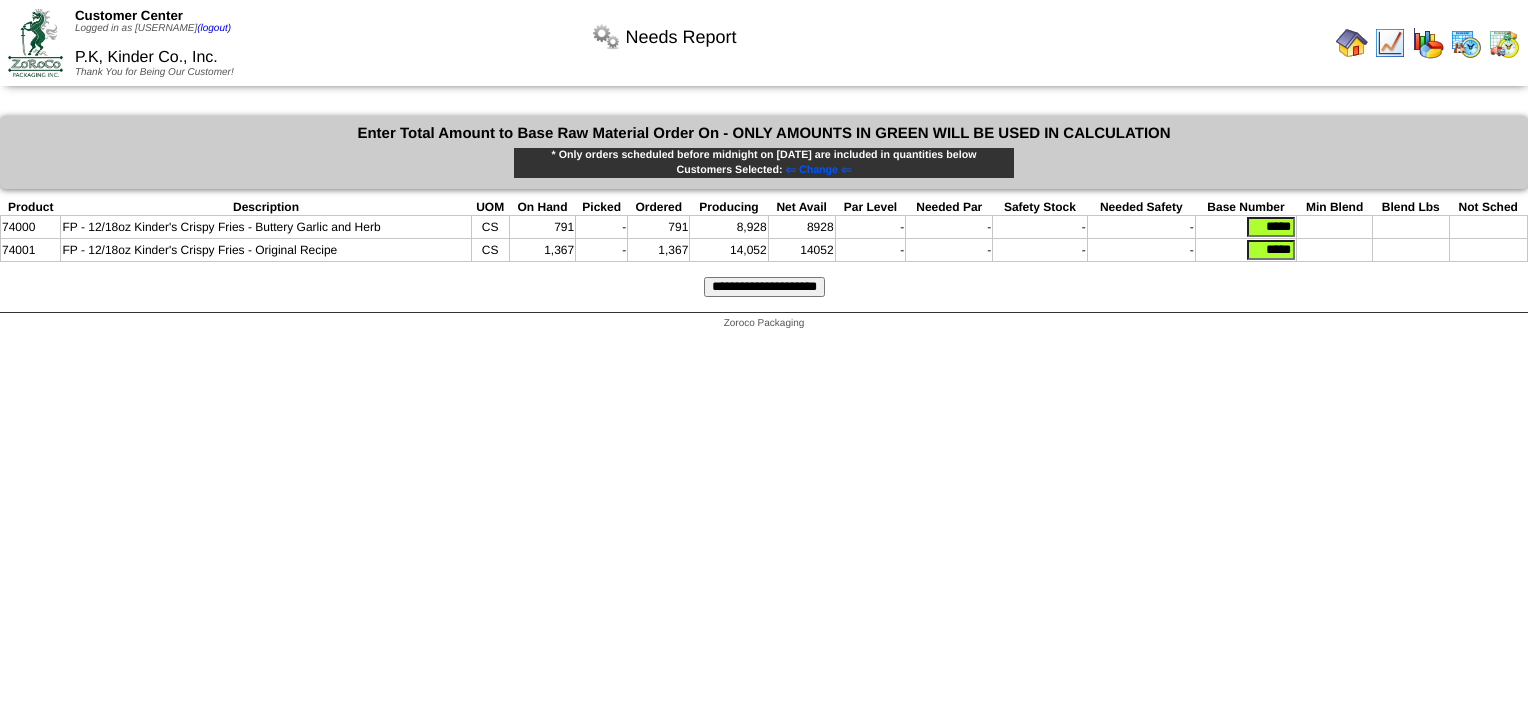 type on "*****" 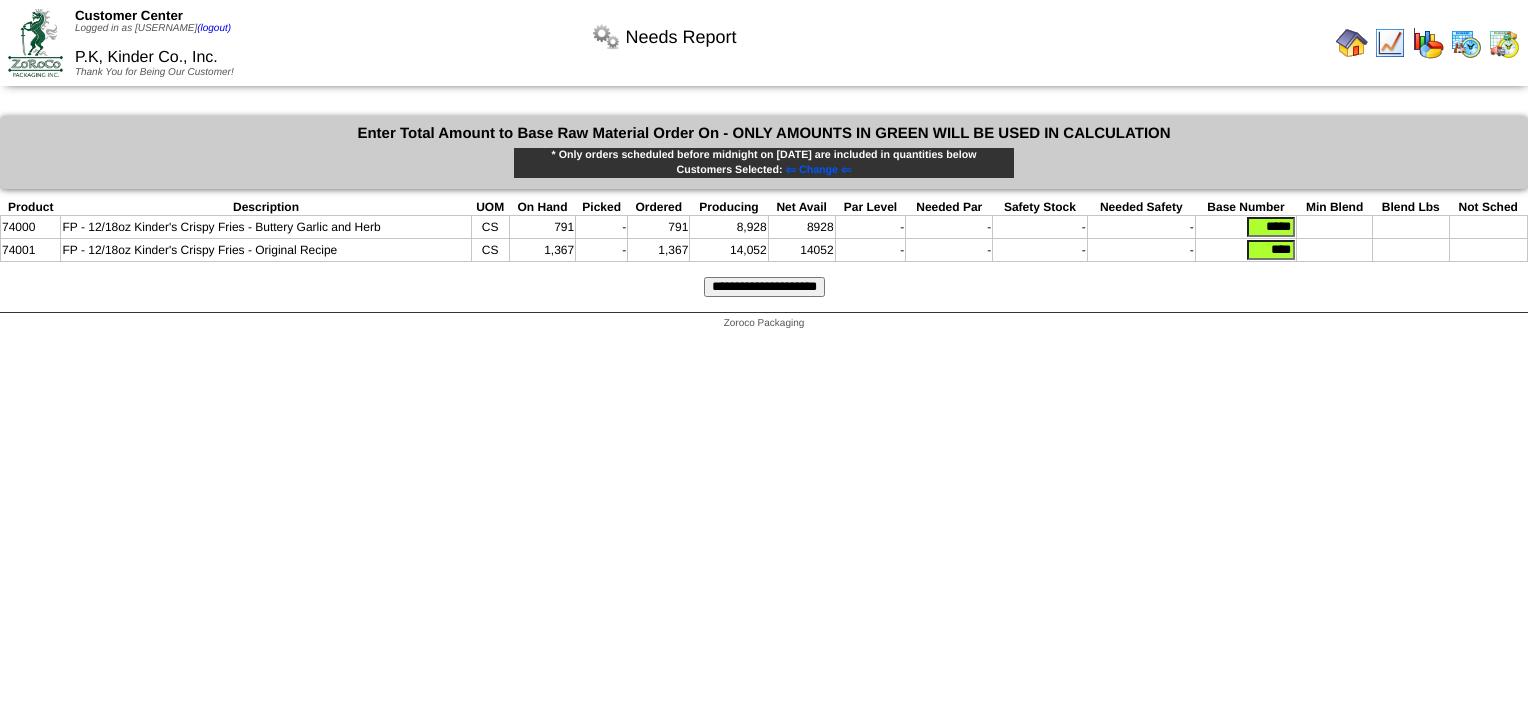 type on "****" 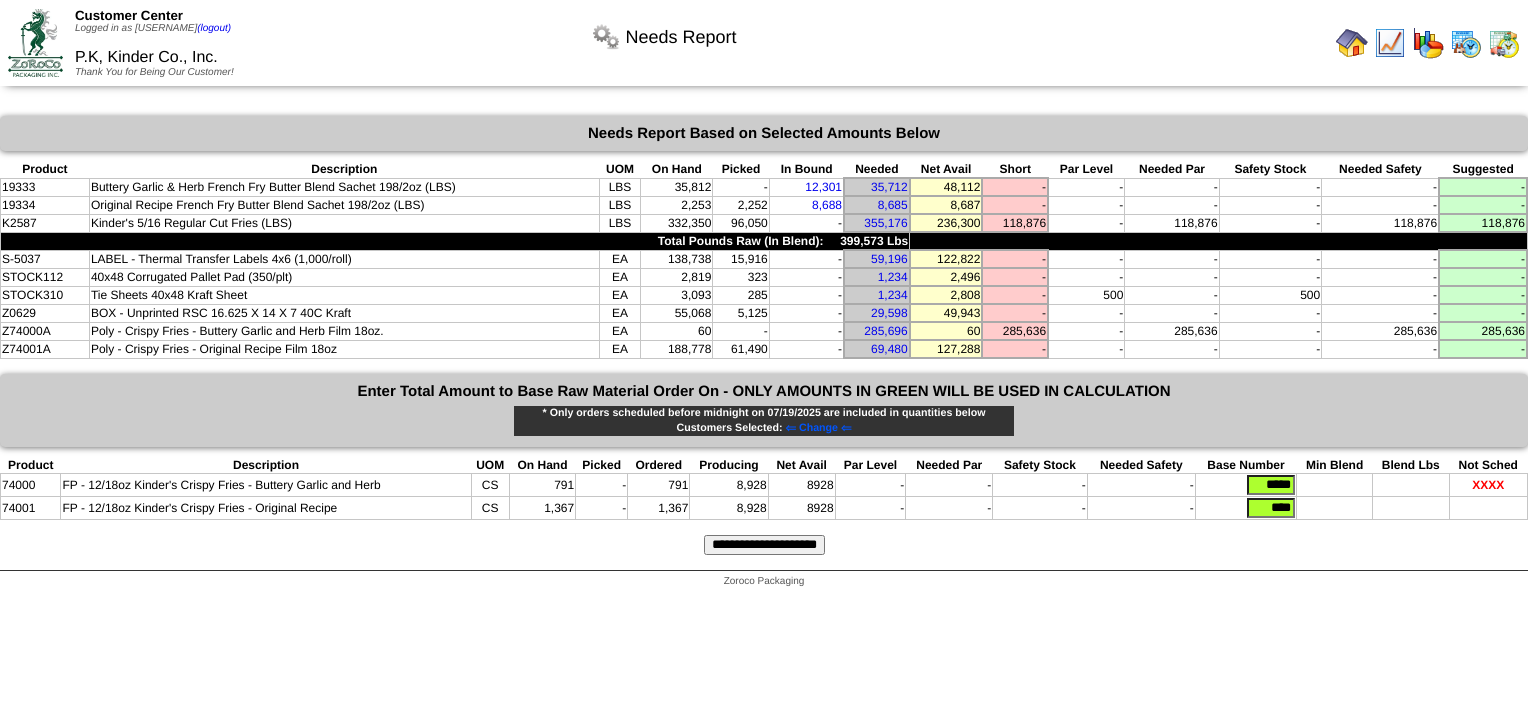 scroll, scrollTop: 0, scrollLeft: 0, axis: both 